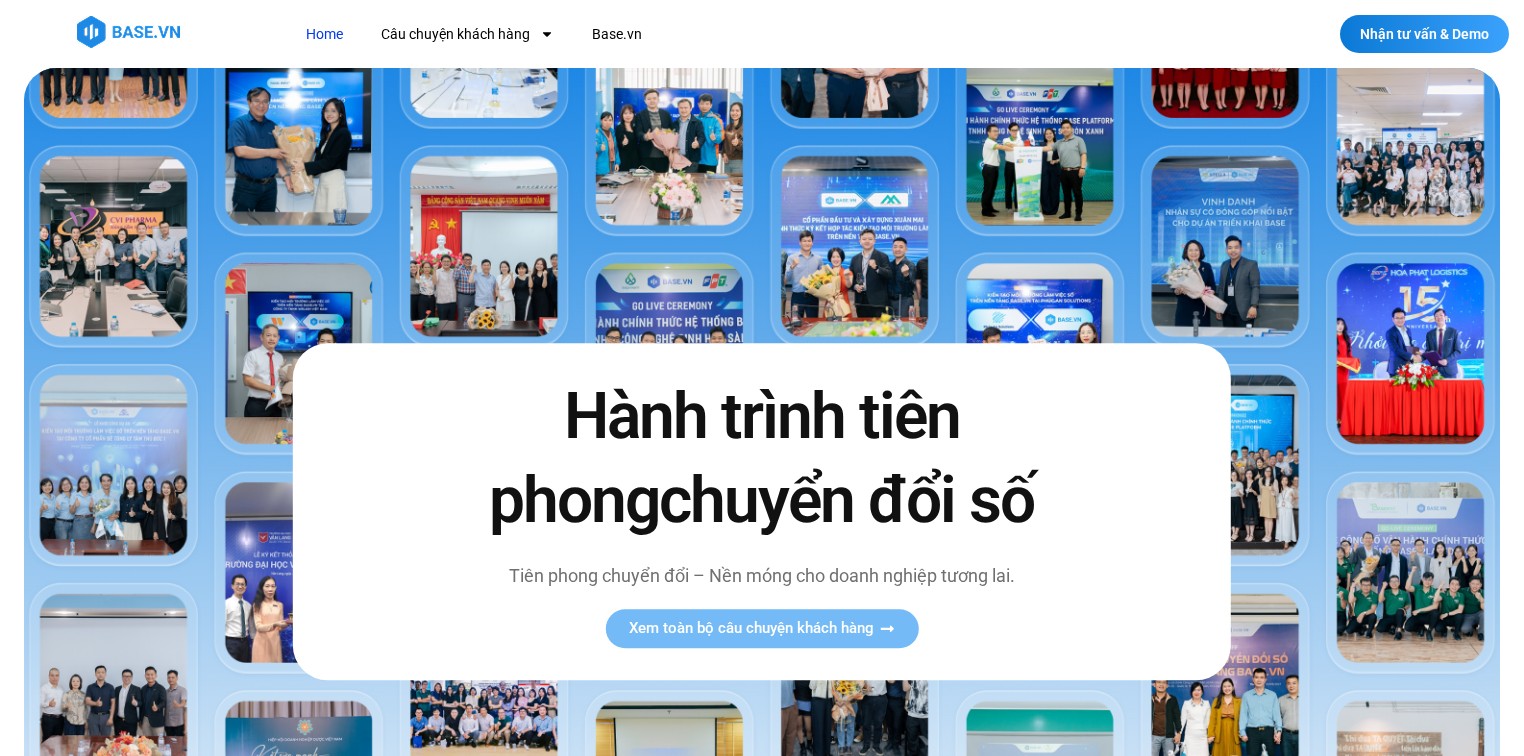 scroll, scrollTop: 0, scrollLeft: 0, axis: both 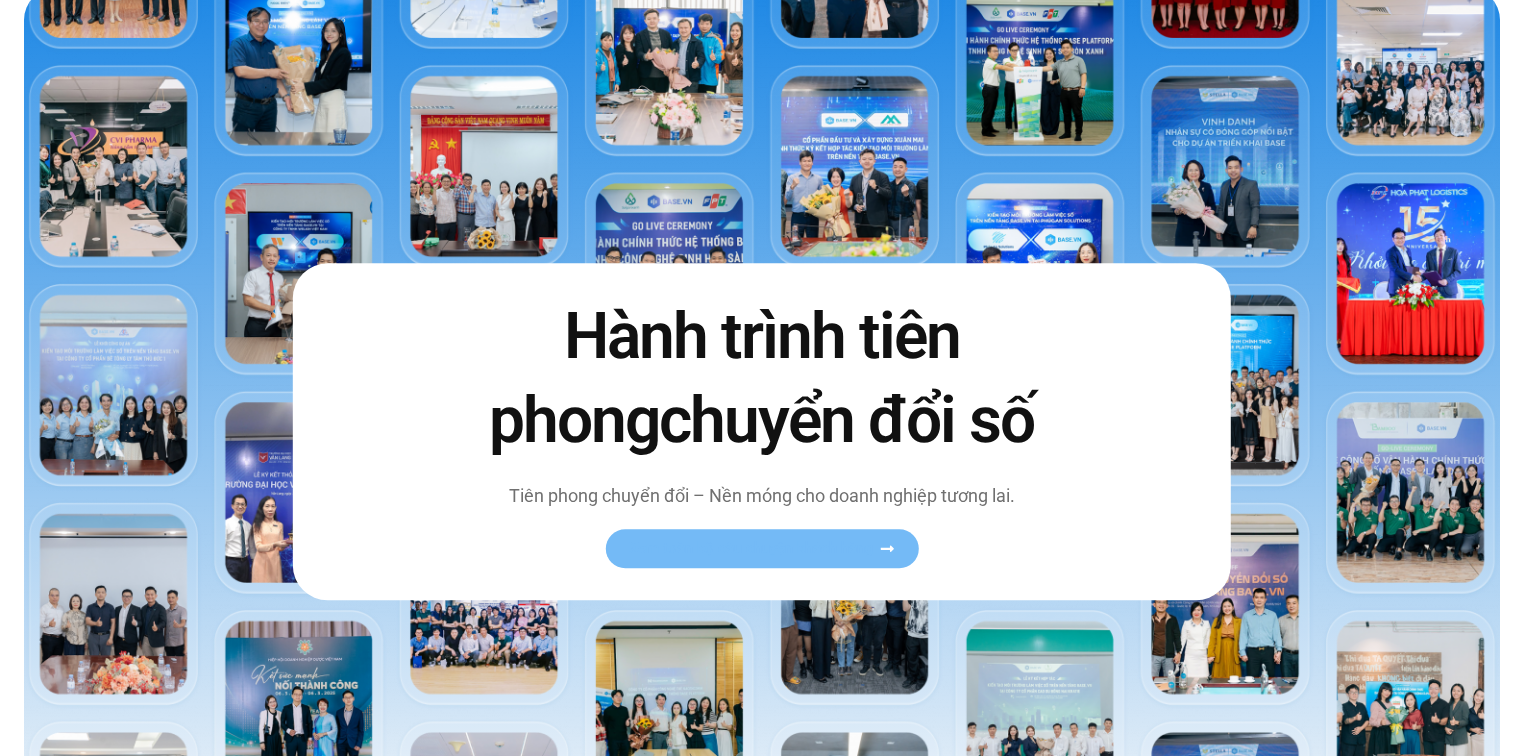 click on "Xem toàn bộ câu chuyện khách hàng" at bounding box center [761, 548] 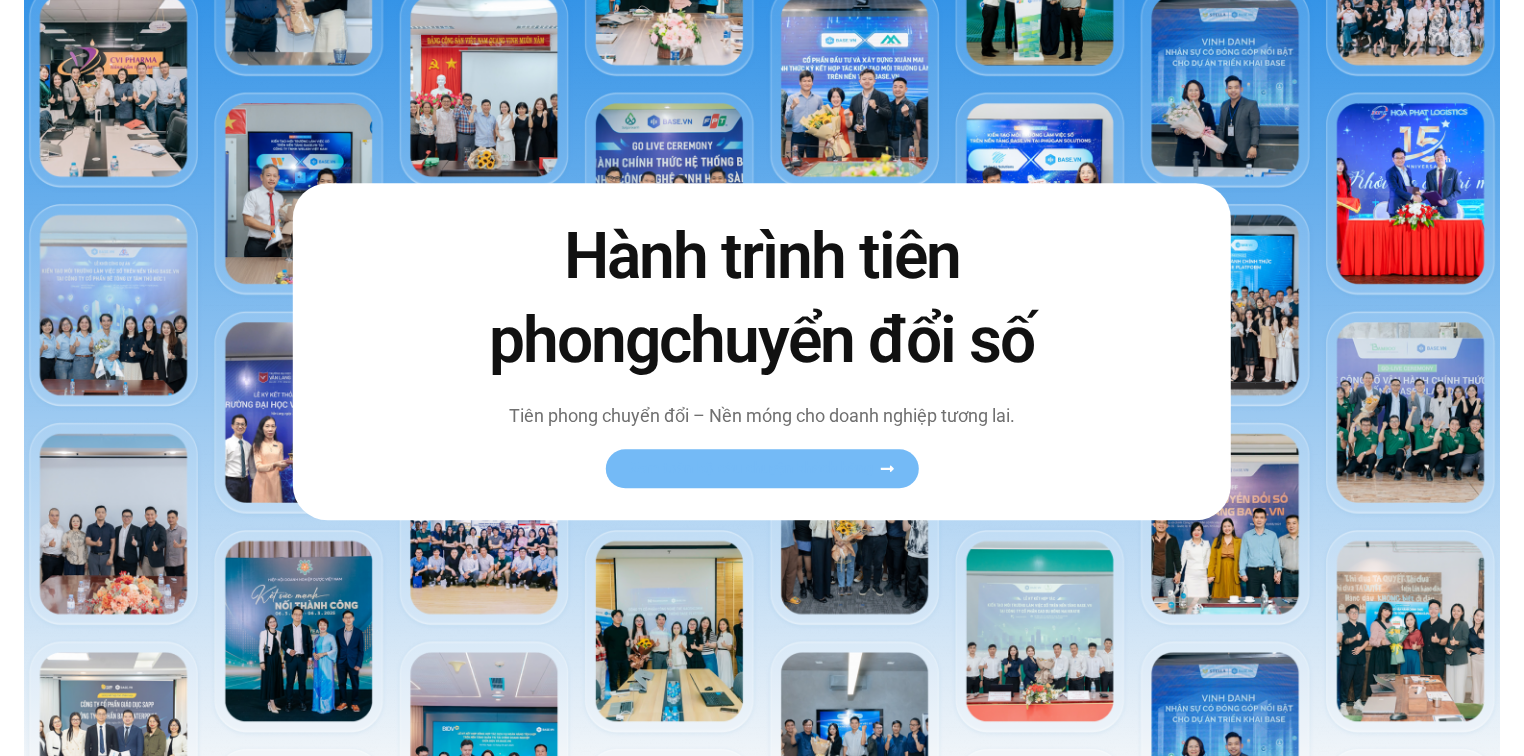 click on "Xem toàn bộ câu chuyện khách hàng" at bounding box center (751, 468) 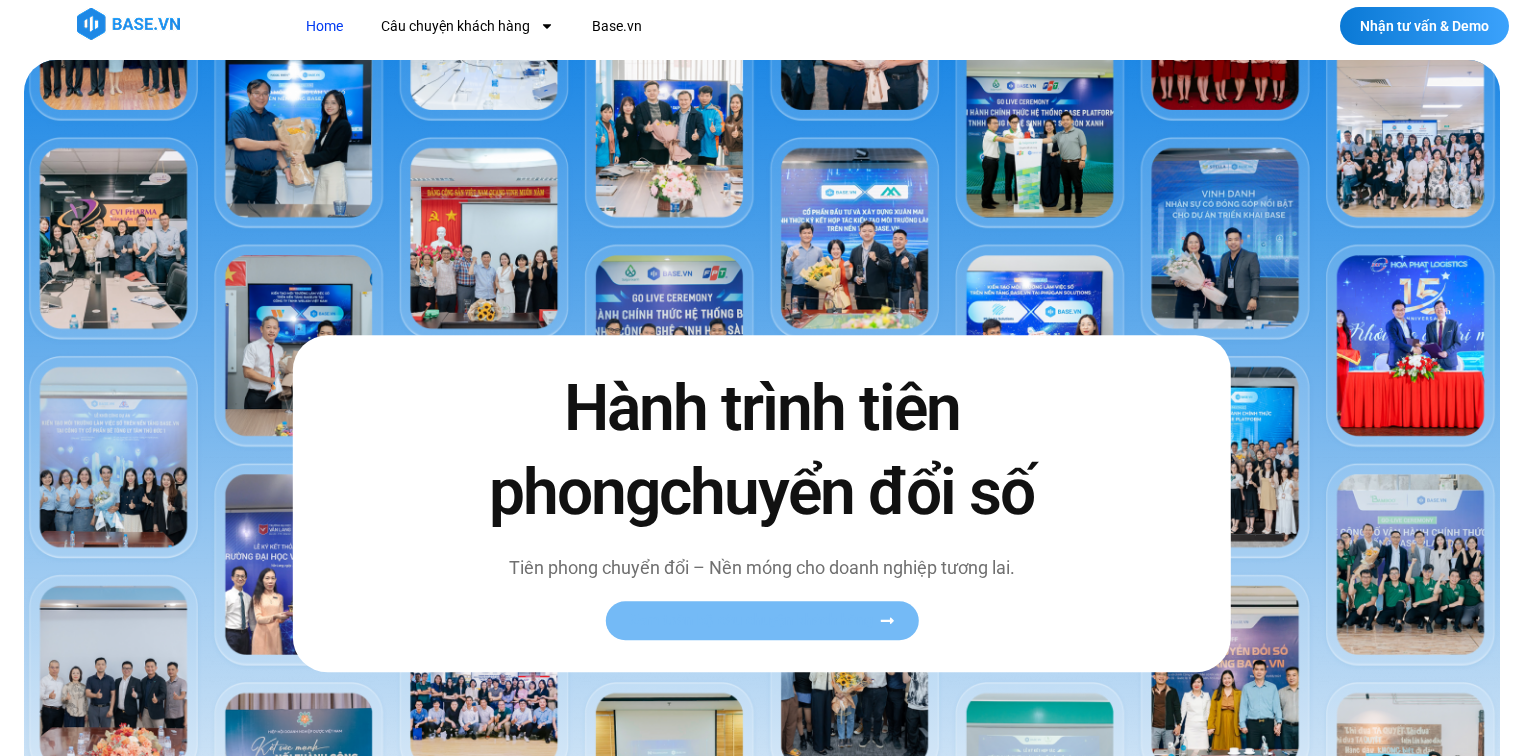 scroll, scrollTop: 0, scrollLeft: 0, axis: both 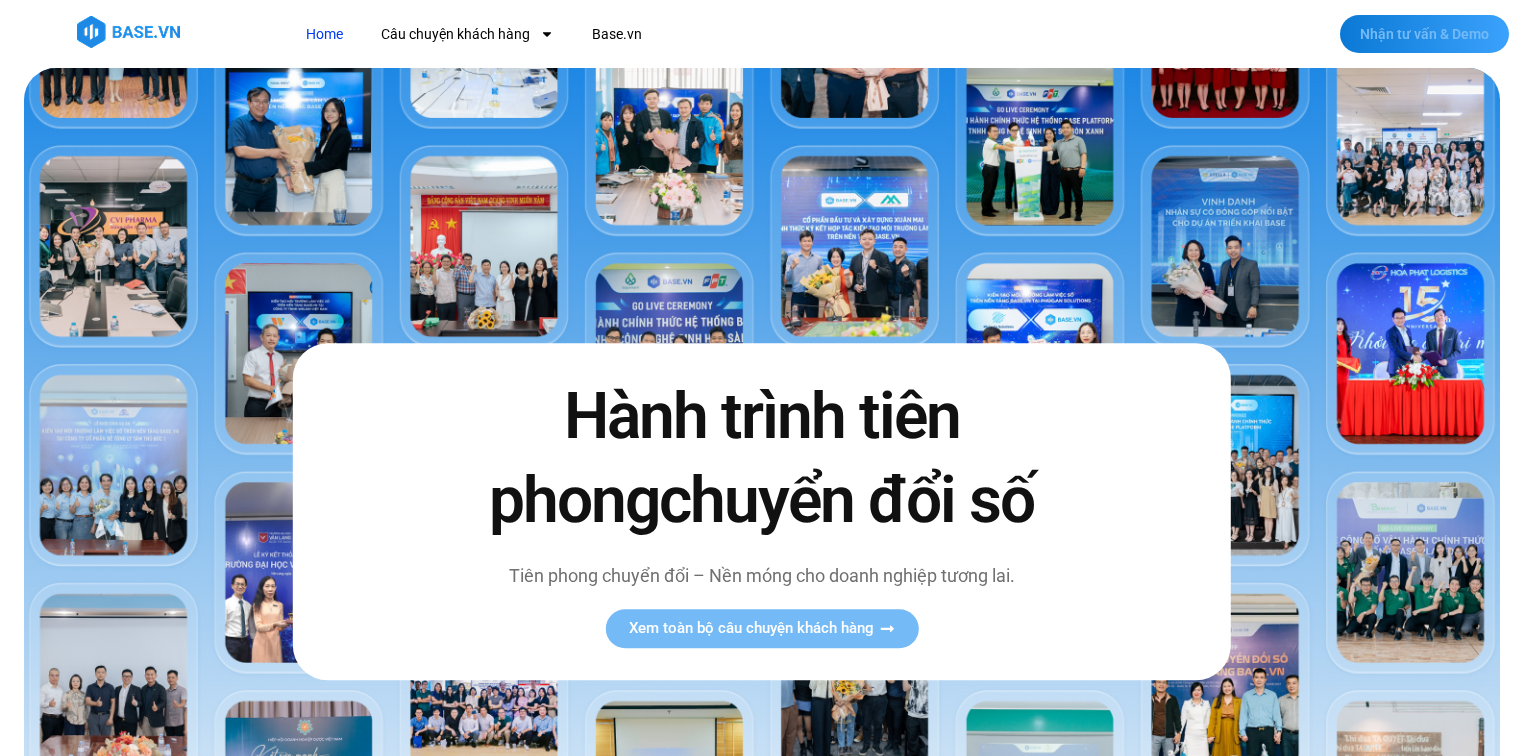 click on "Nhận tư vấn & Demo" at bounding box center [1424, 34] 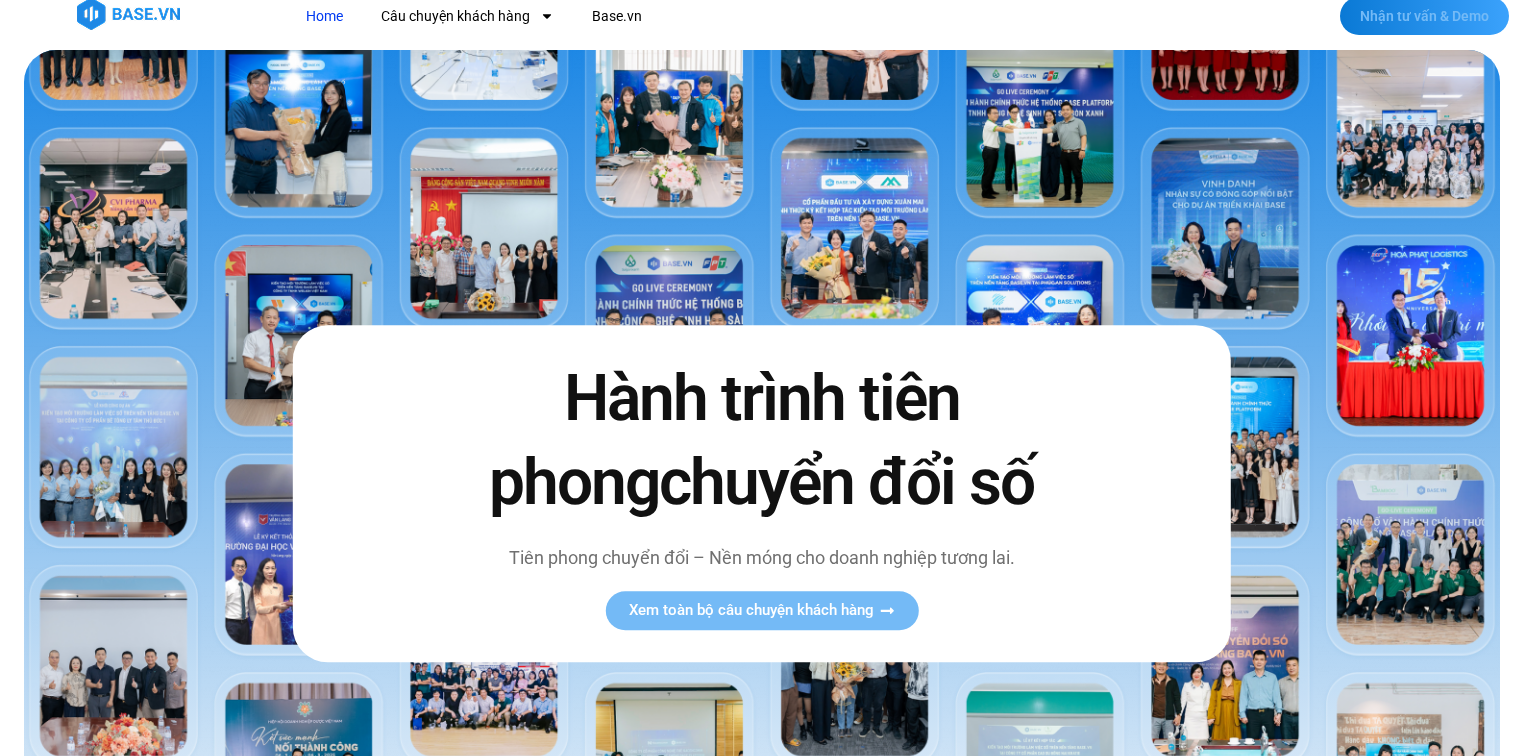 scroll, scrollTop: 0, scrollLeft: 0, axis: both 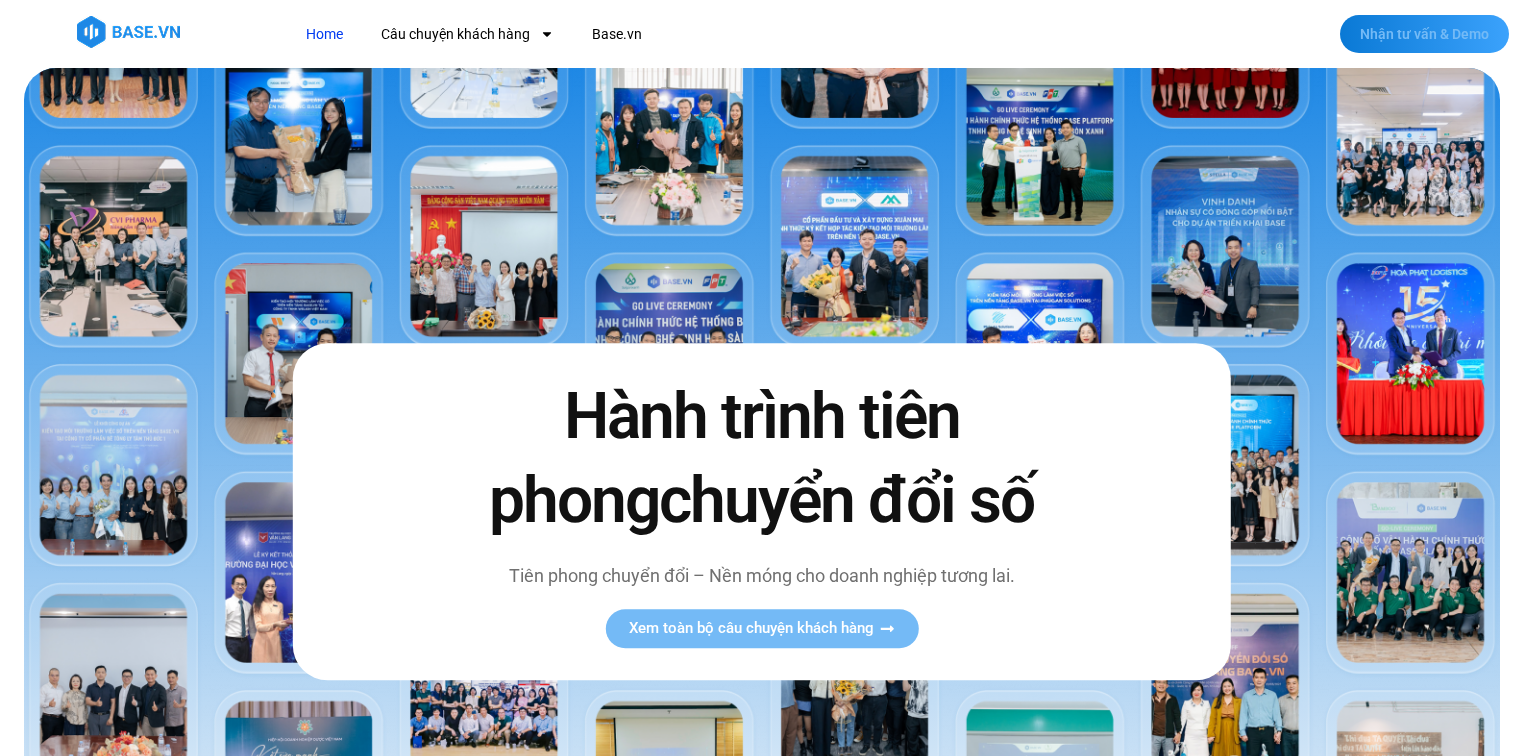 click on "Nhận tư vấn & Demo" at bounding box center [1424, 34] 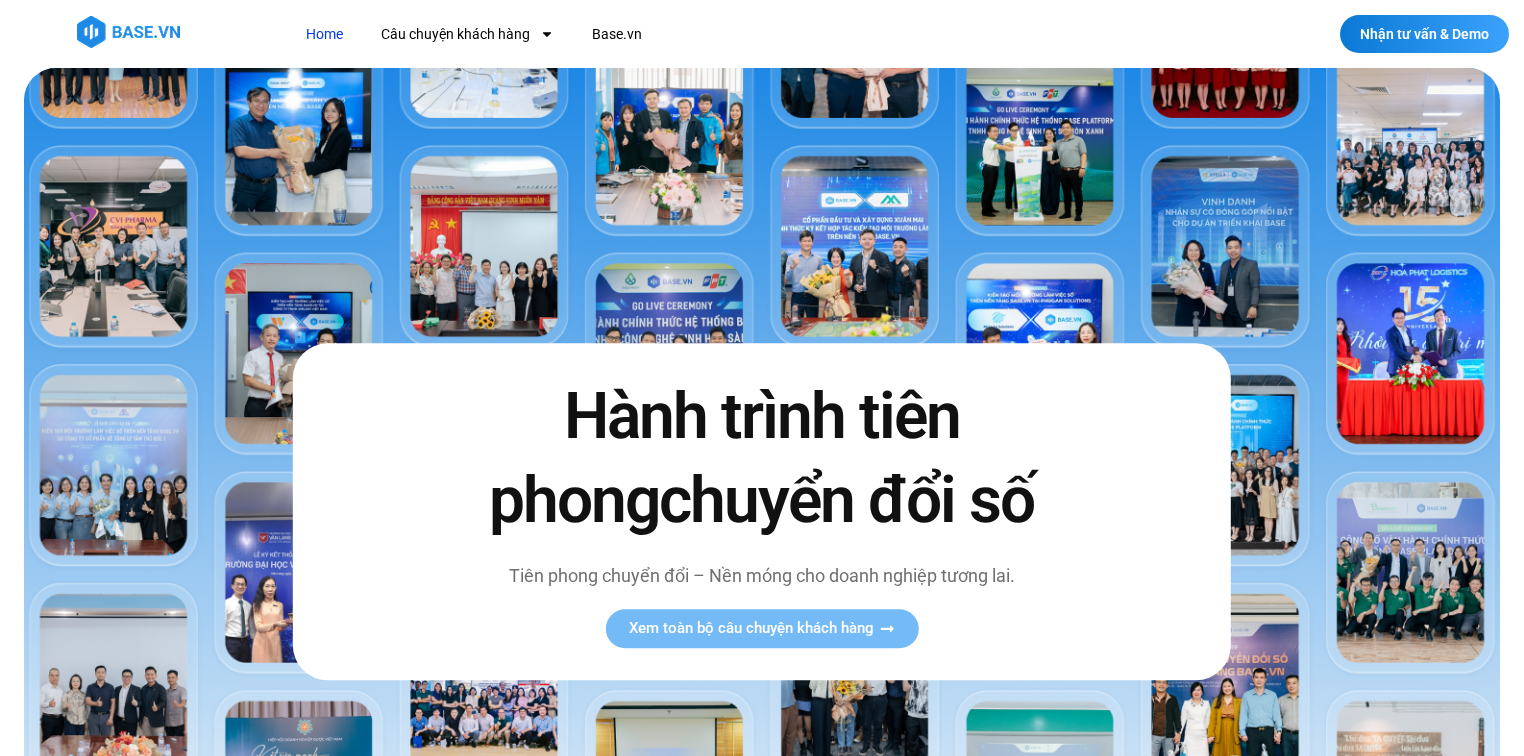 scroll, scrollTop: 0, scrollLeft: 0, axis: both 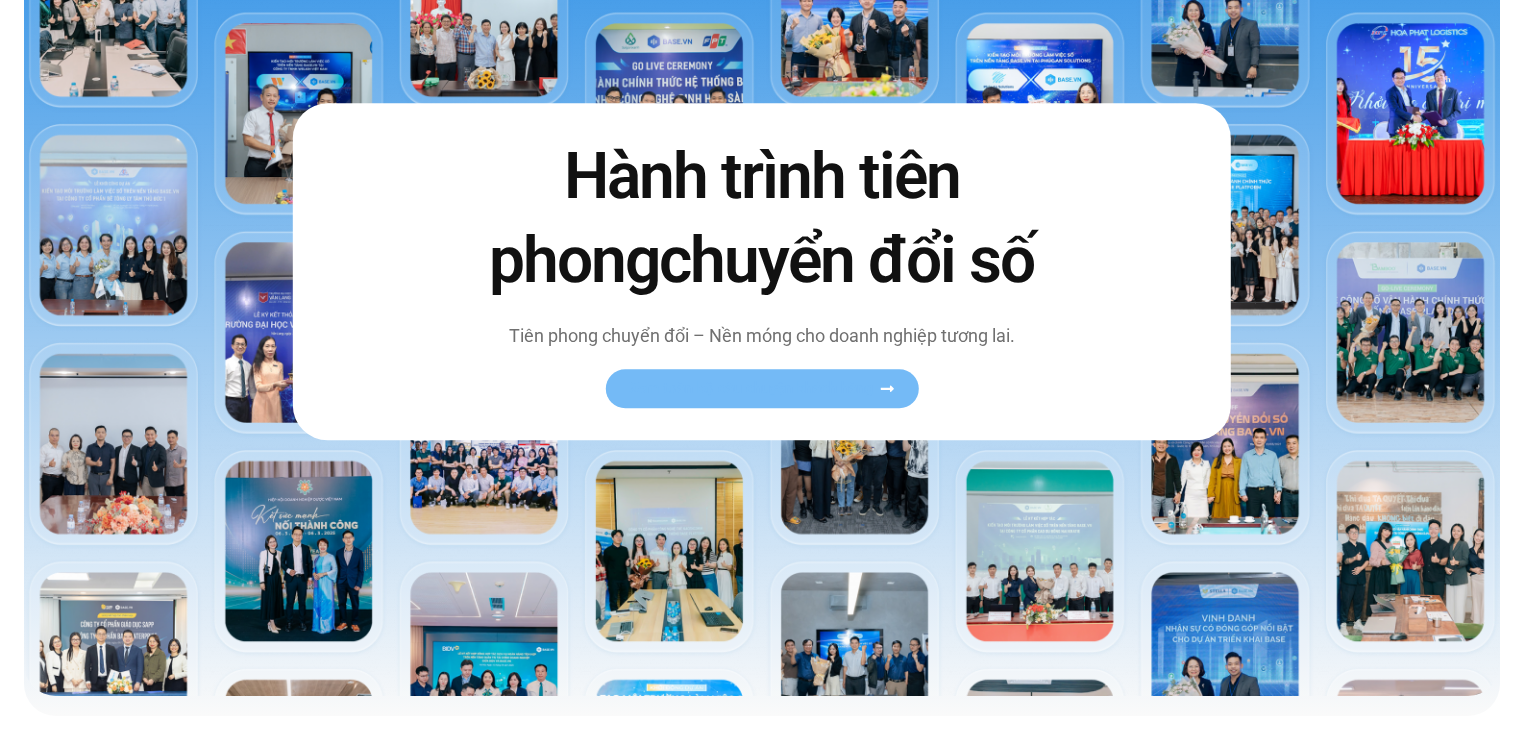 click on "Xem toàn bộ câu chuyện khách hàng" at bounding box center [751, 388] 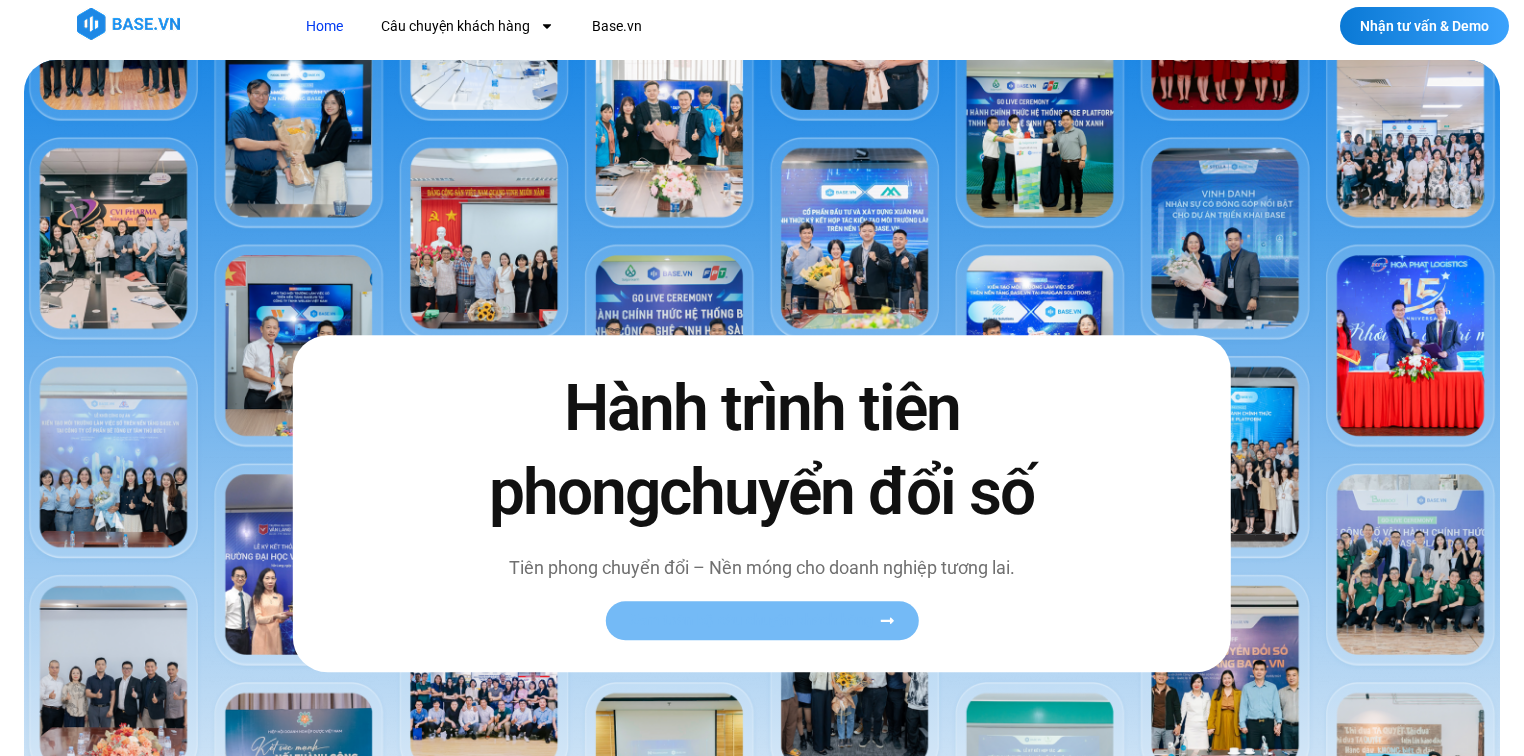 scroll, scrollTop: 0, scrollLeft: 0, axis: both 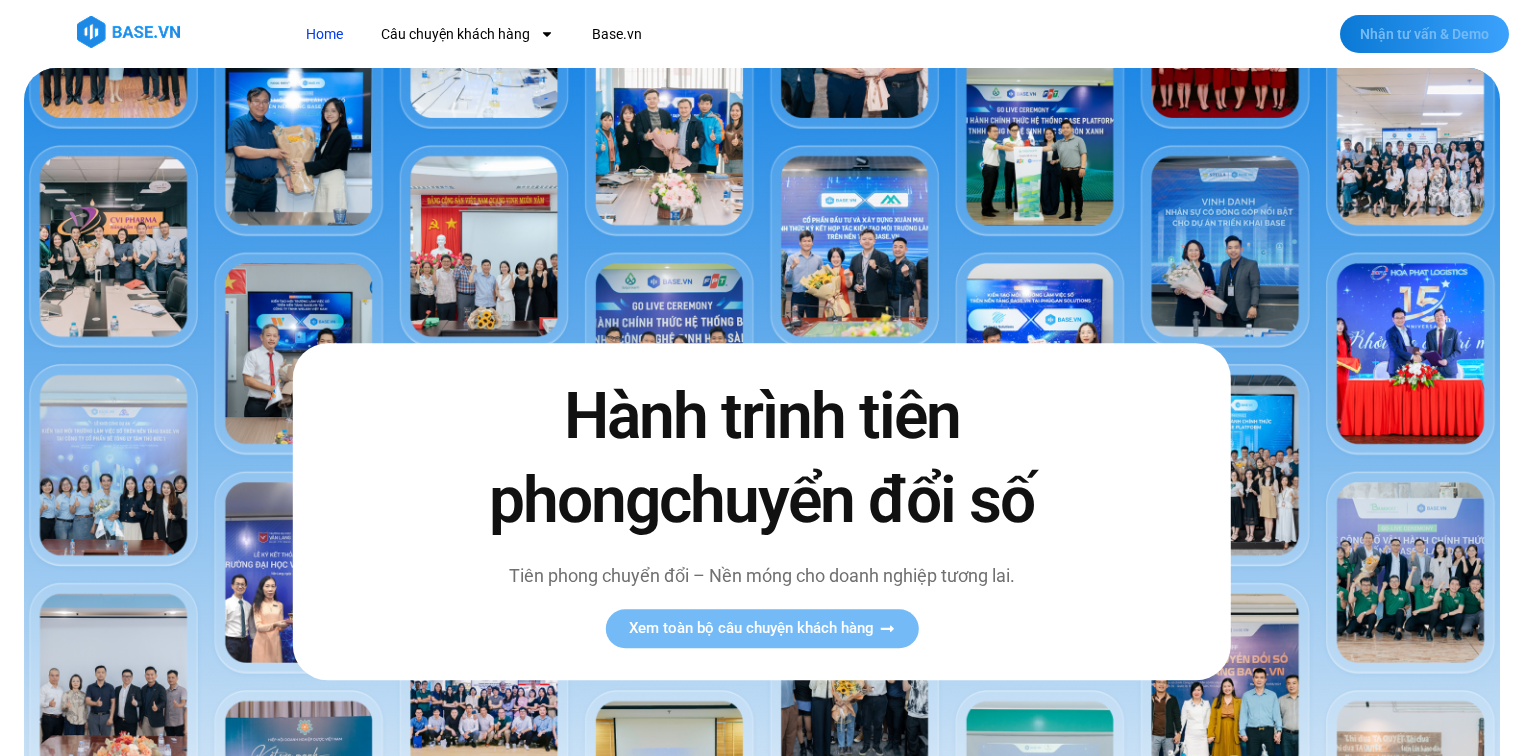 click on "Nhận tư vấn & Demo" at bounding box center [1424, 34] 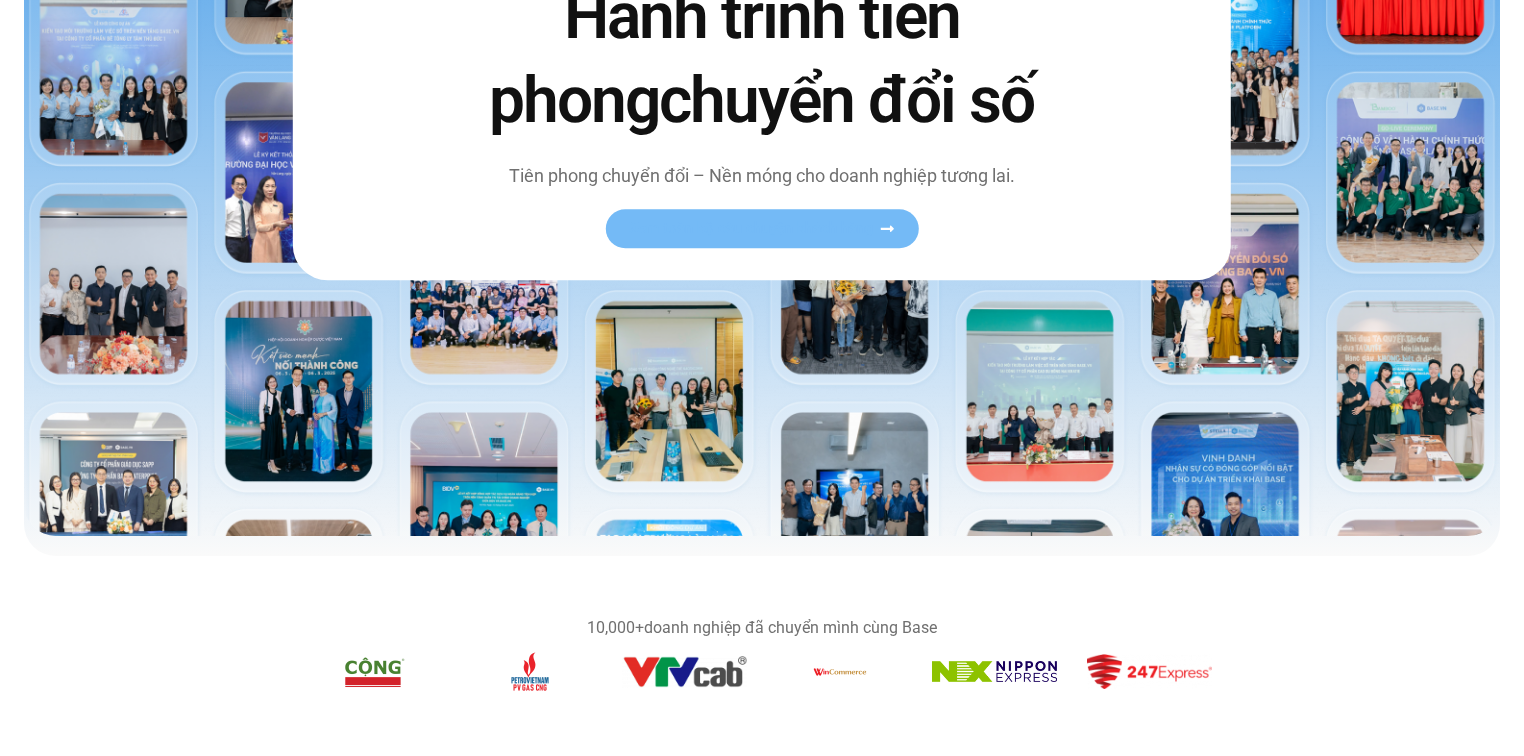 click on "Xem toàn bộ câu chuyện khách hàng" at bounding box center [751, 228] 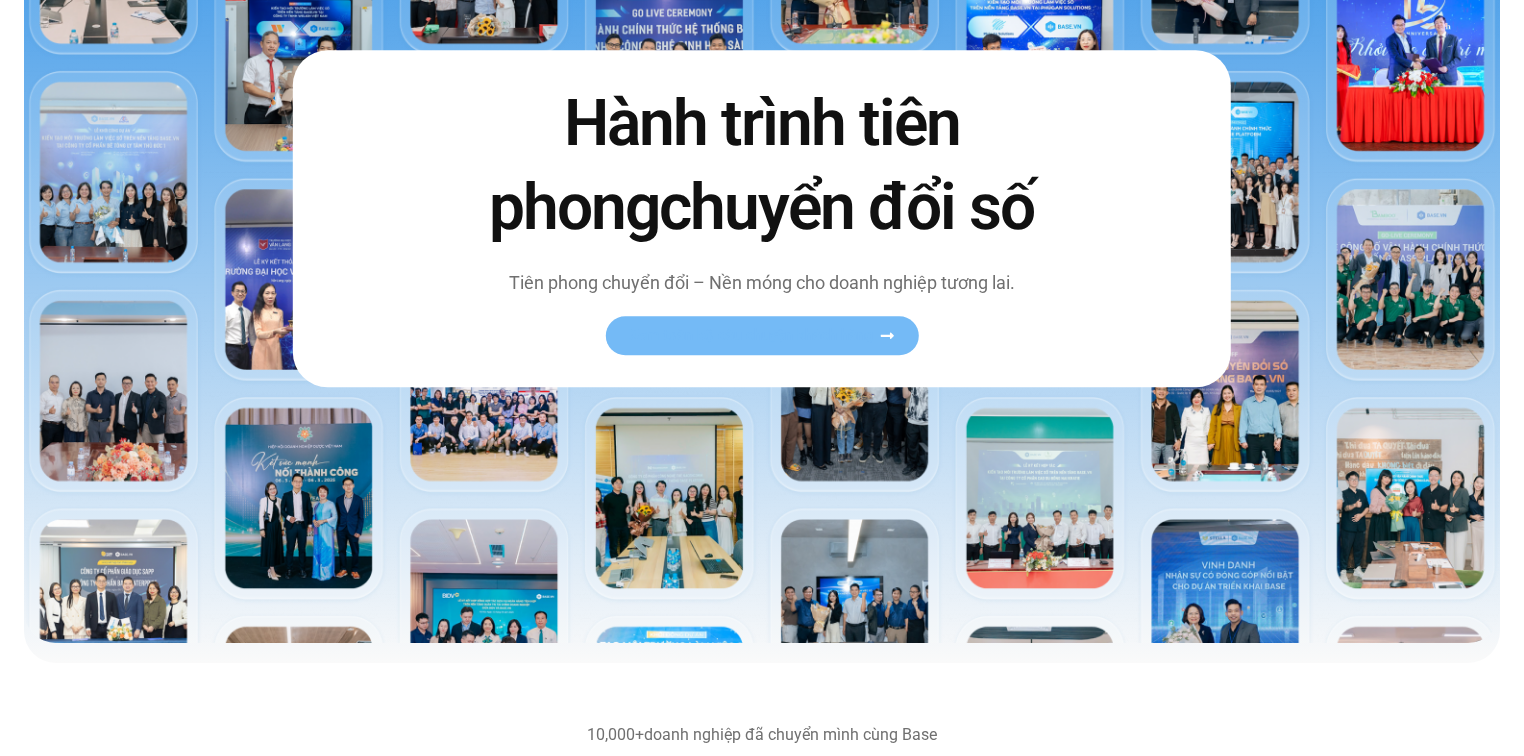 scroll, scrollTop: 0, scrollLeft: 0, axis: both 